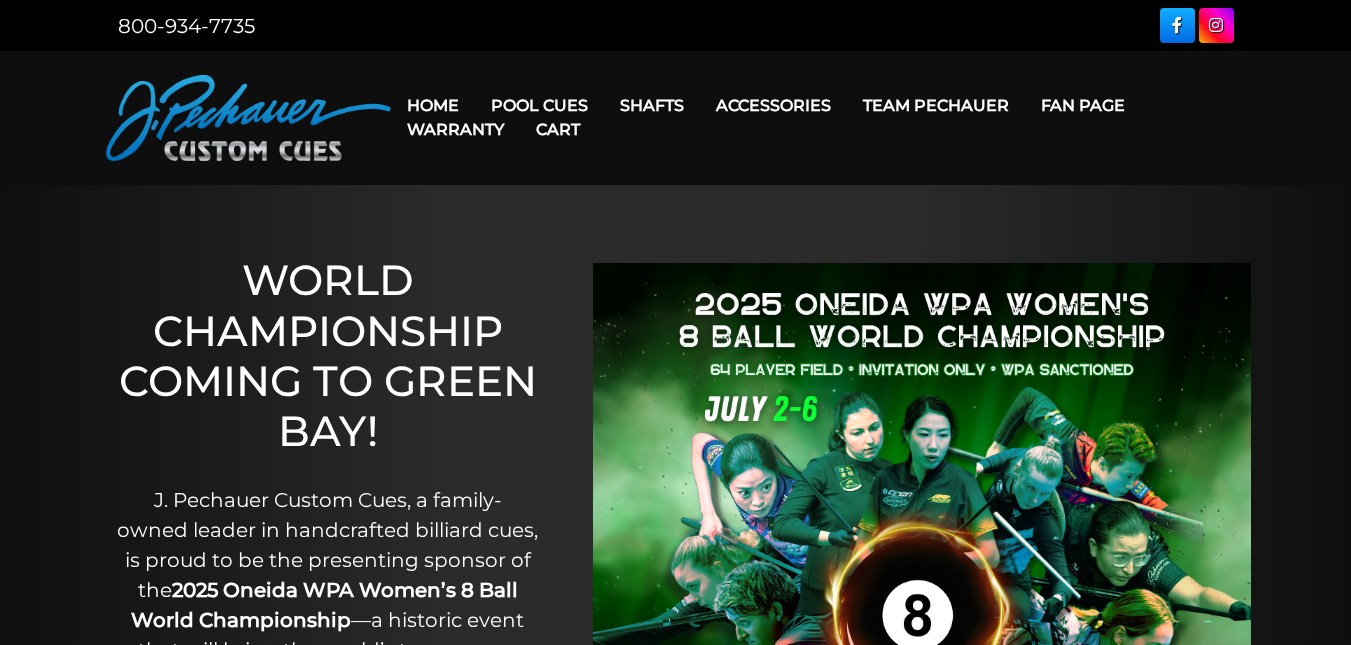 scroll, scrollTop: 0, scrollLeft: 0, axis: both 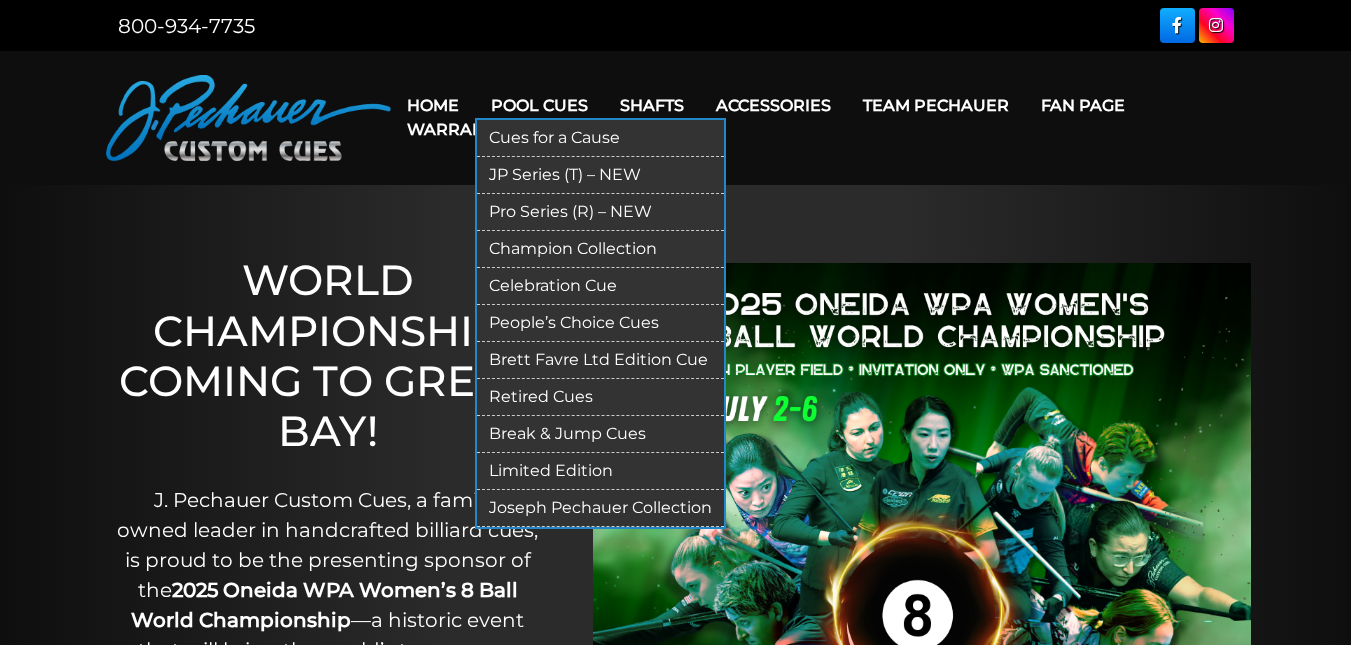 click on "JP Series (T) – NEW" at bounding box center (600, 175) 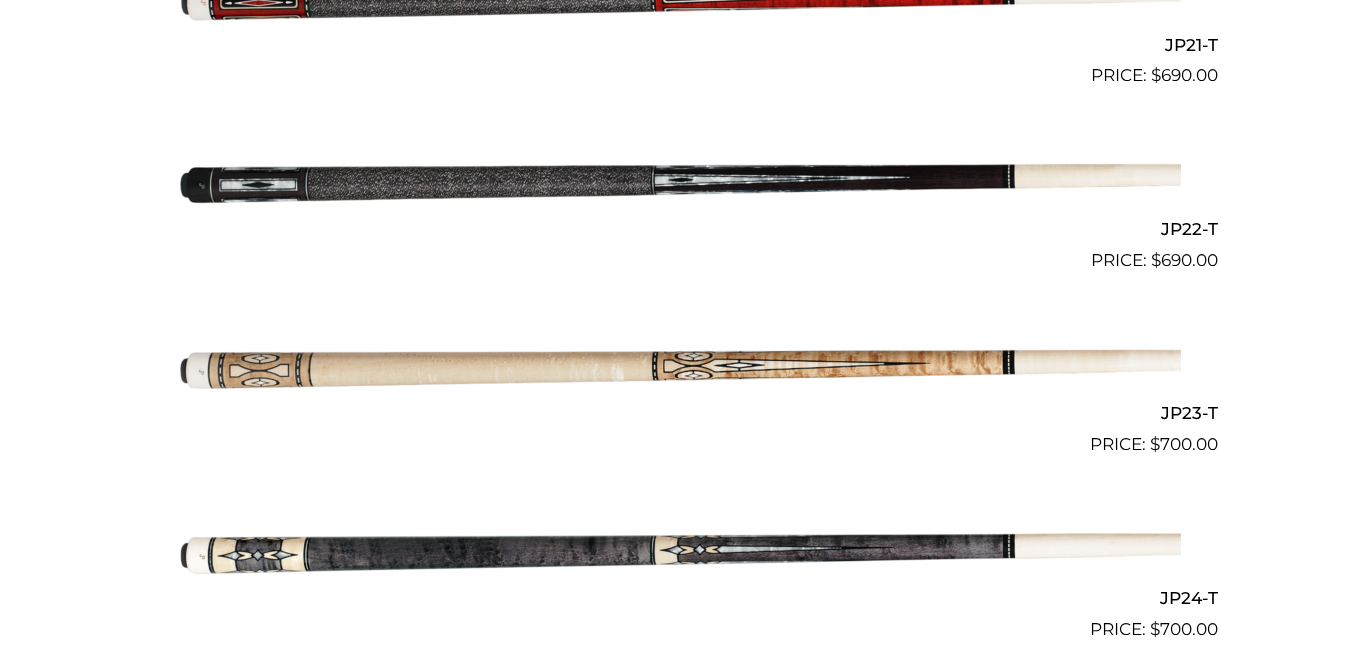 scroll, scrollTop: 4430, scrollLeft: 0, axis: vertical 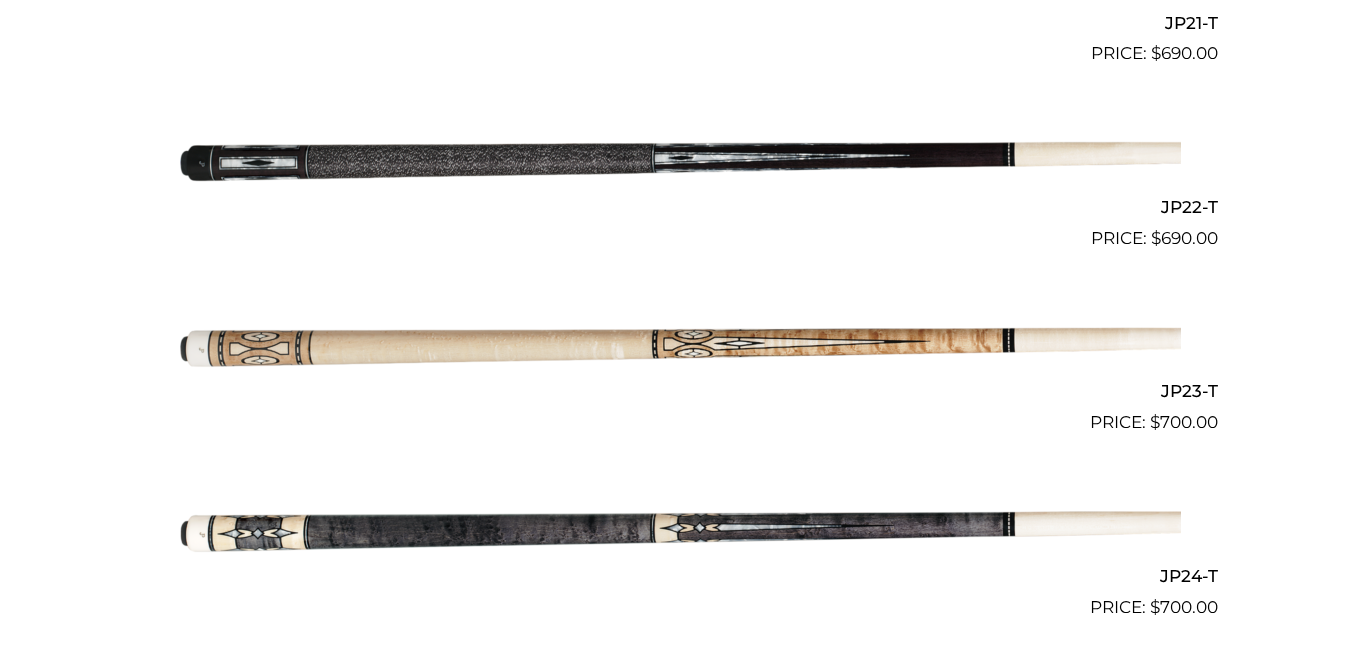 click at bounding box center (676, 159) 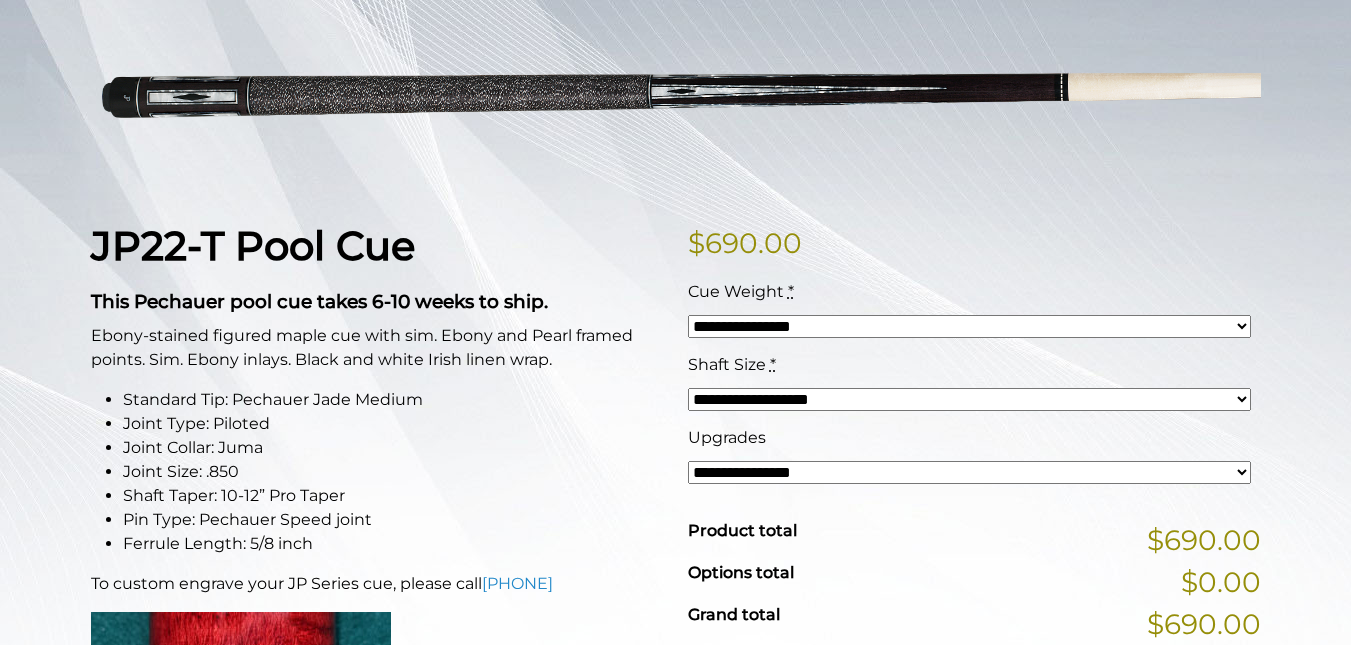scroll, scrollTop: 300, scrollLeft: 0, axis: vertical 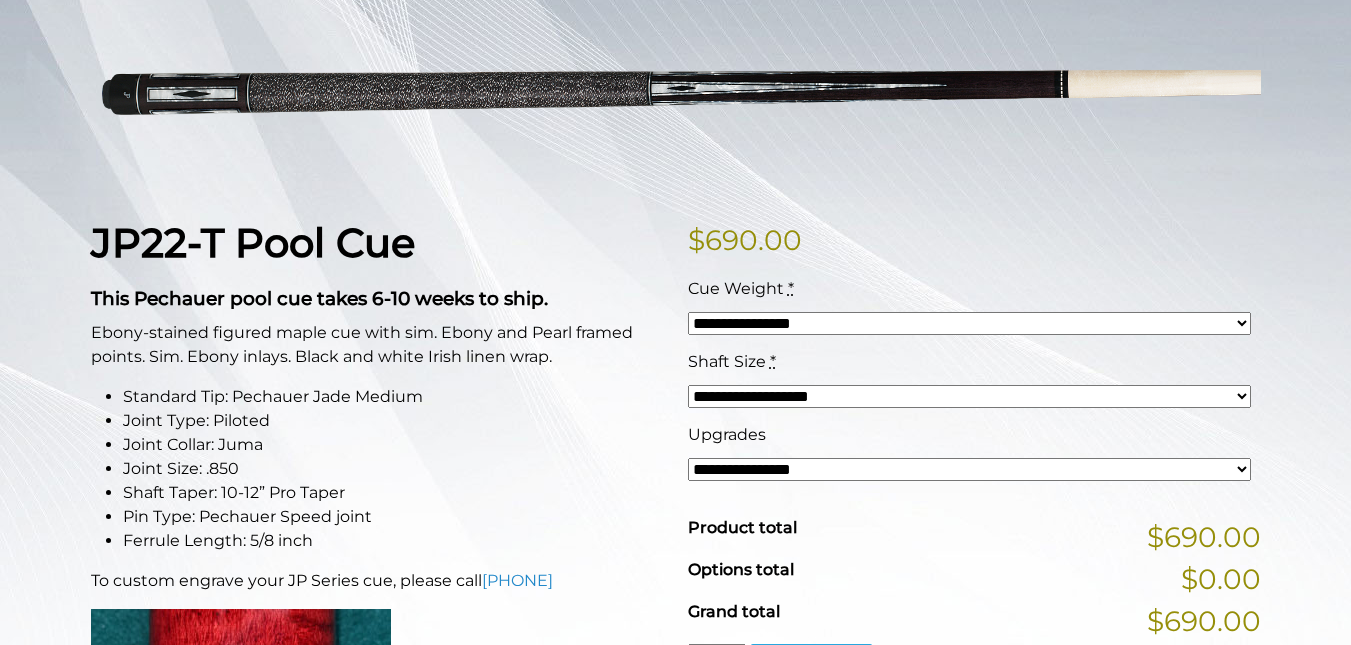 click on "**********" at bounding box center [969, 469] 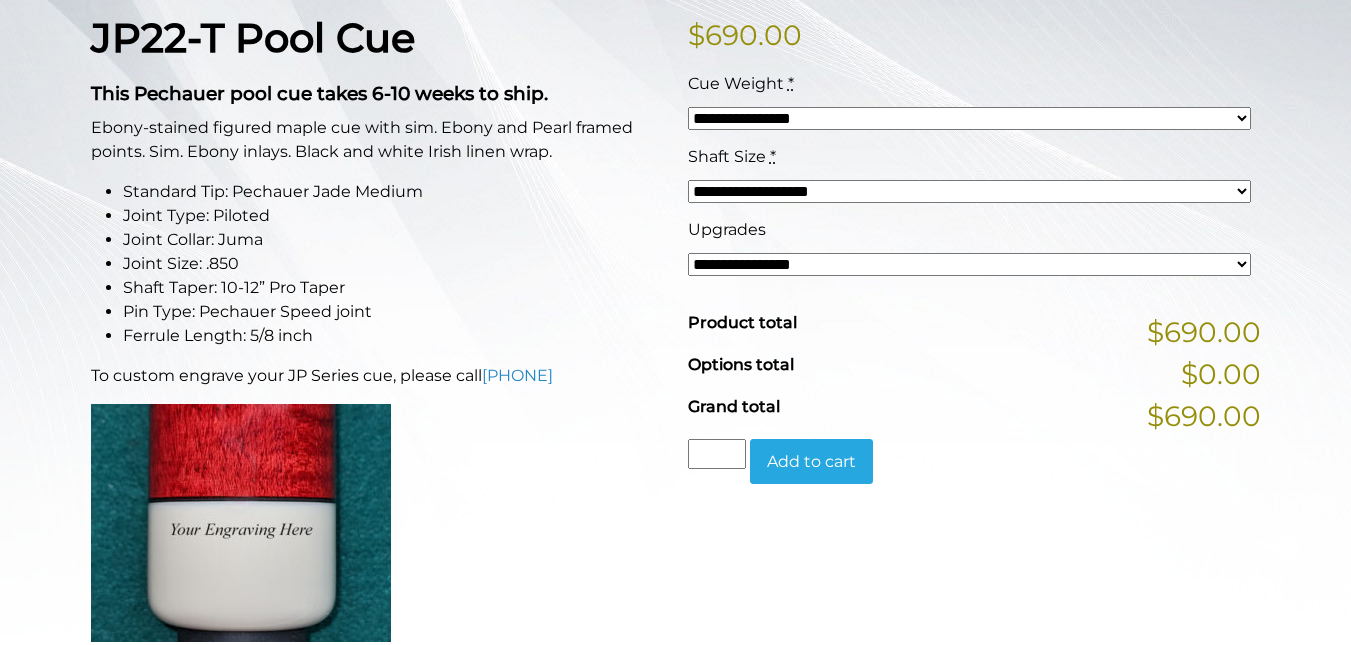 scroll, scrollTop: 500, scrollLeft: 0, axis: vertical 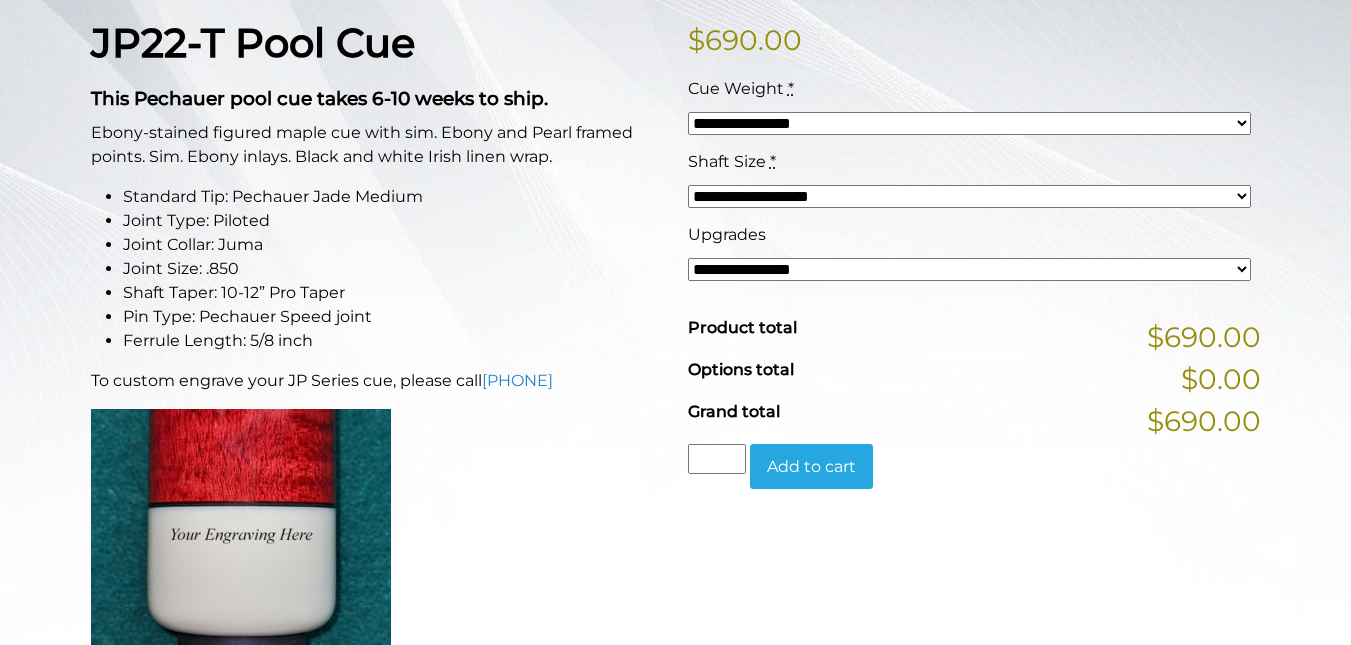 click on "**********" at bounding box center (969, 269) 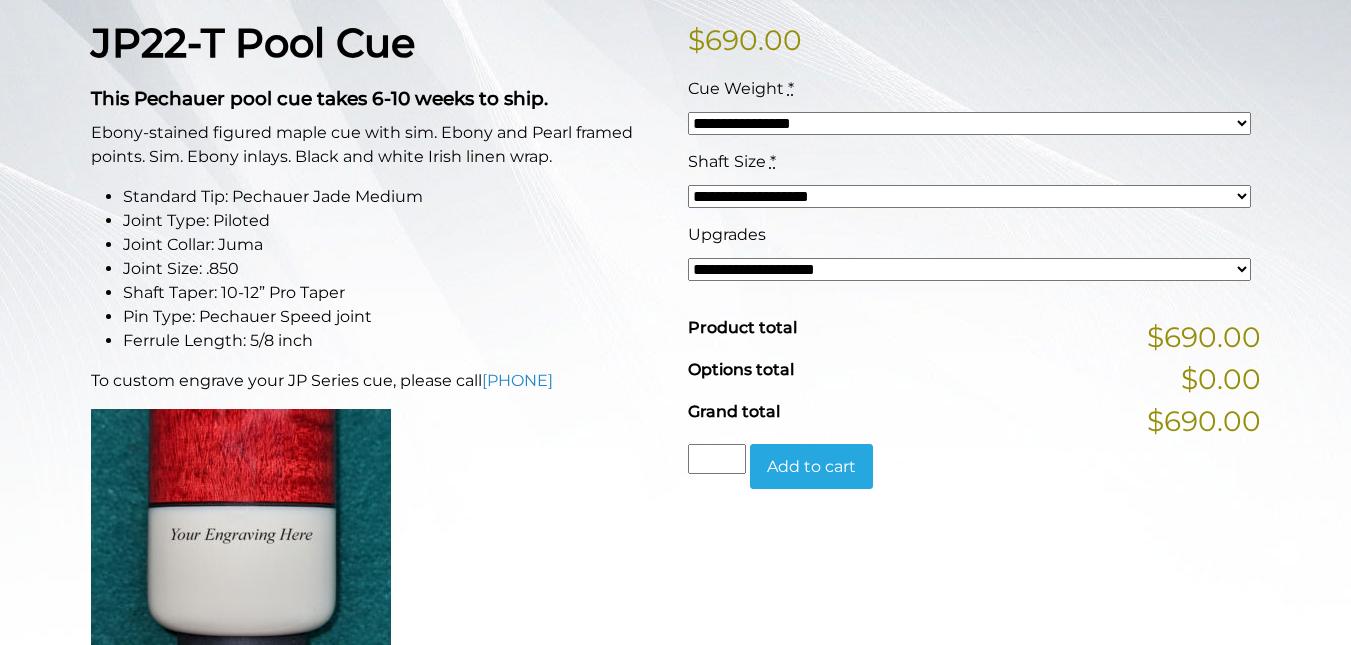 click on "**********" at bounding box center [969, 269] 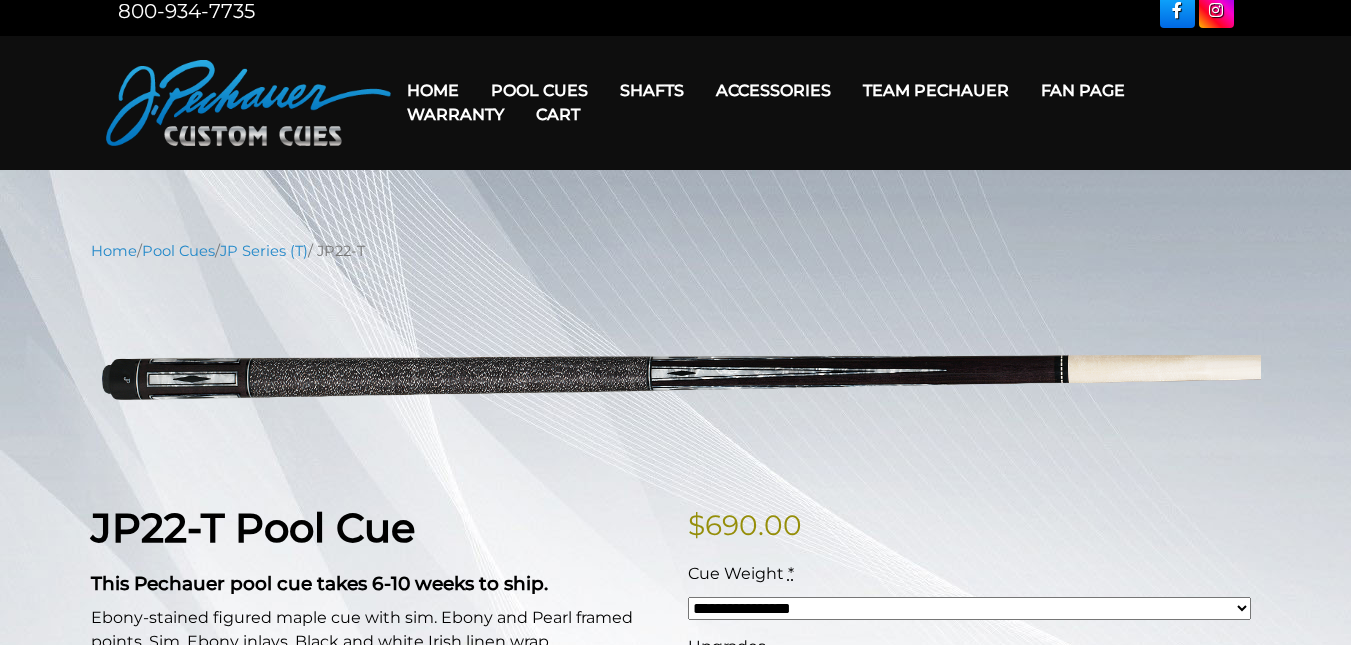 scroll, scrollTop: 0, scrollLeft: 0, axis: both 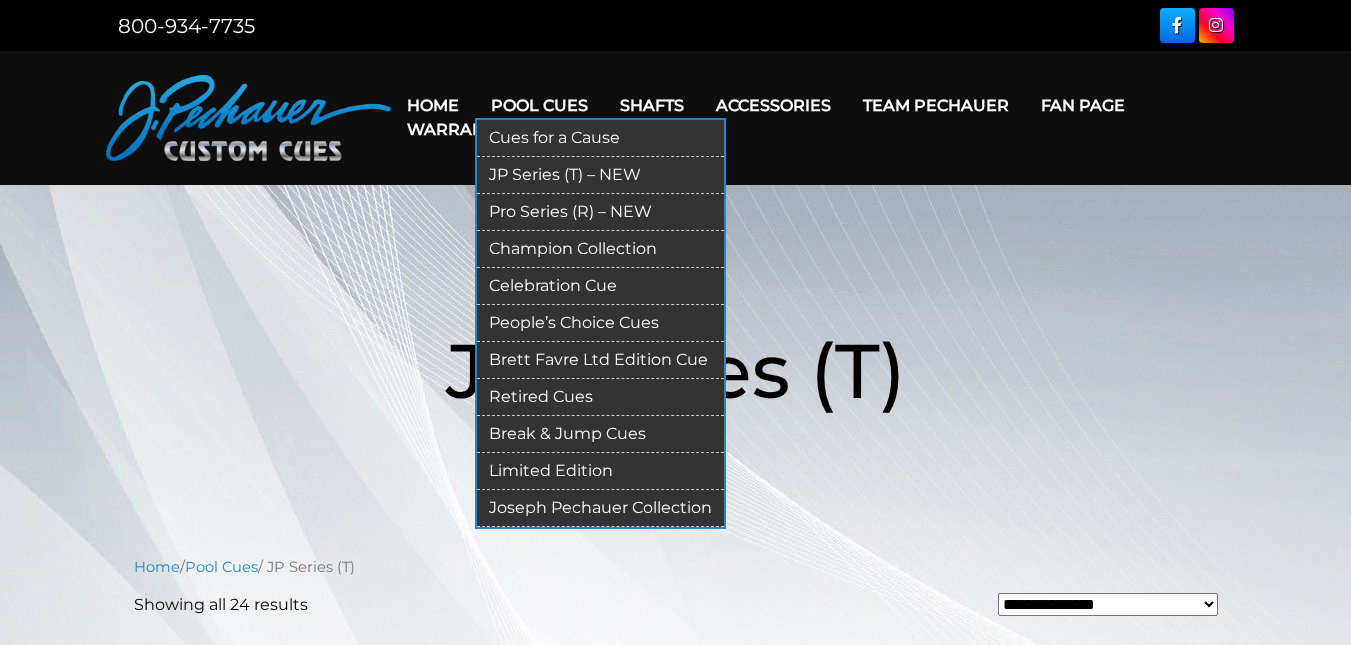 click on "Pro Series (R) – NEW" at bounding box center [600, 212] 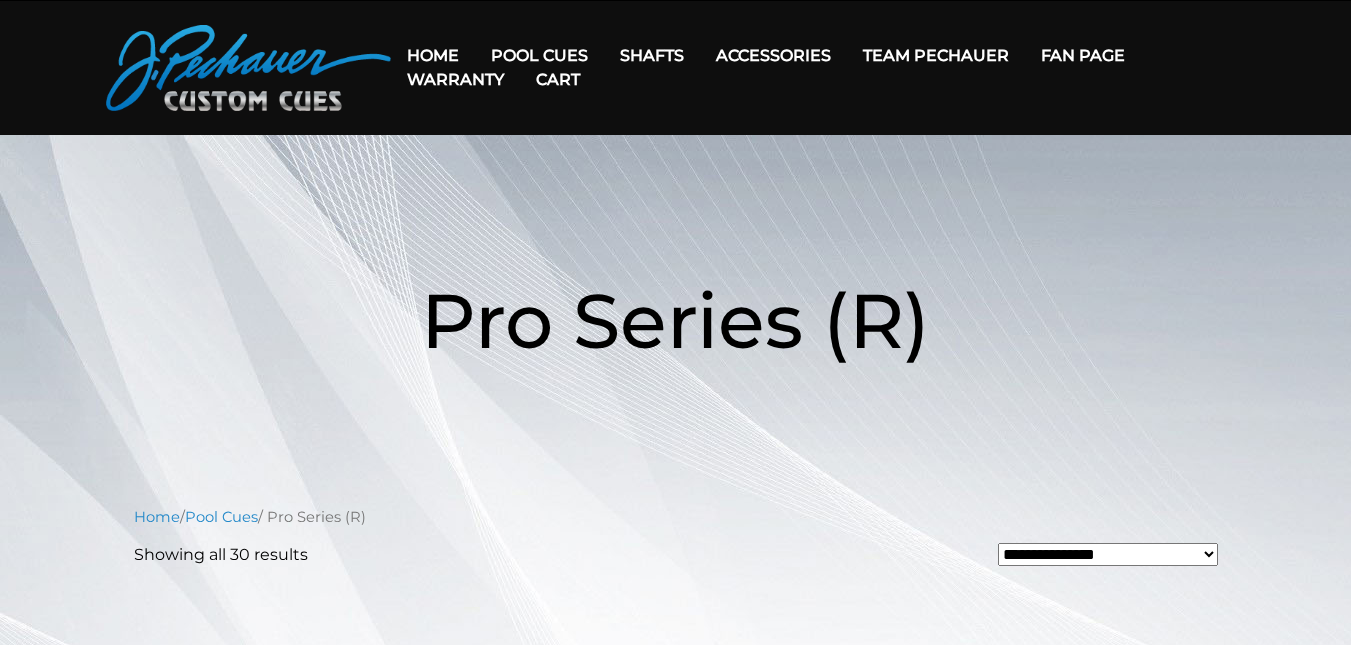 scroll, scrollTop: 0, scrollLeft: 0, axis: both 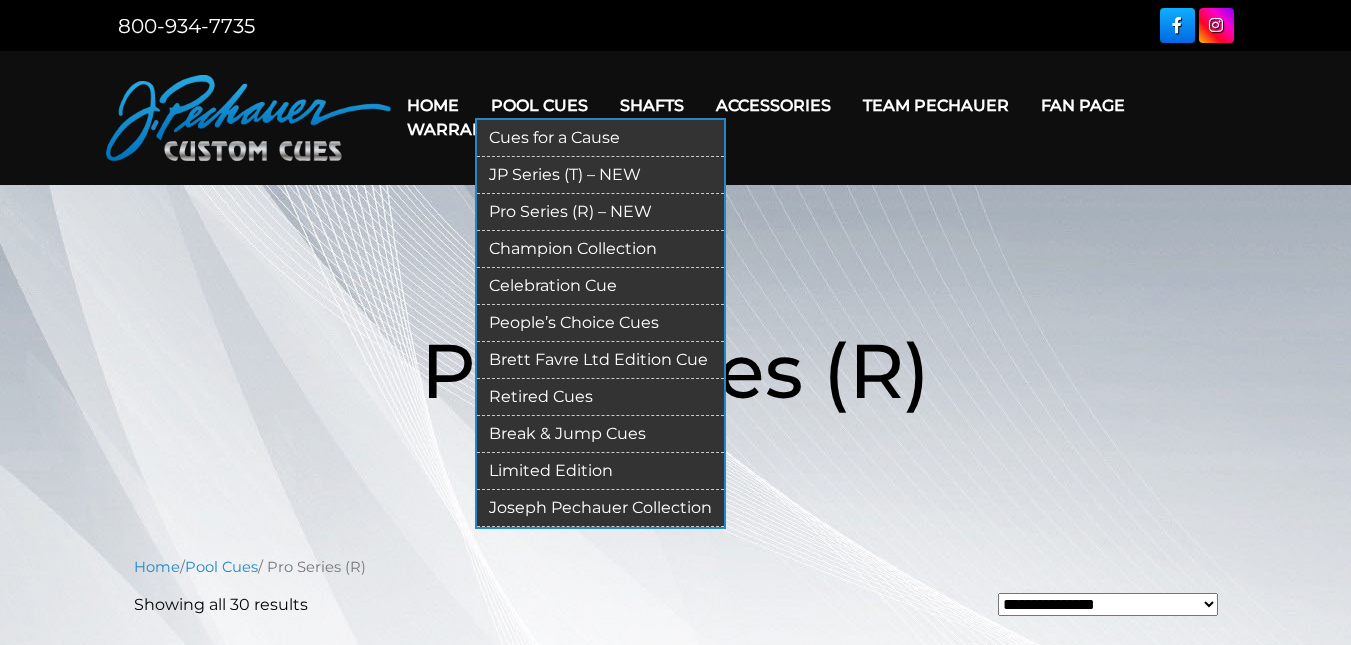 click on "Pool Cues" at bounding box center [539, 105] 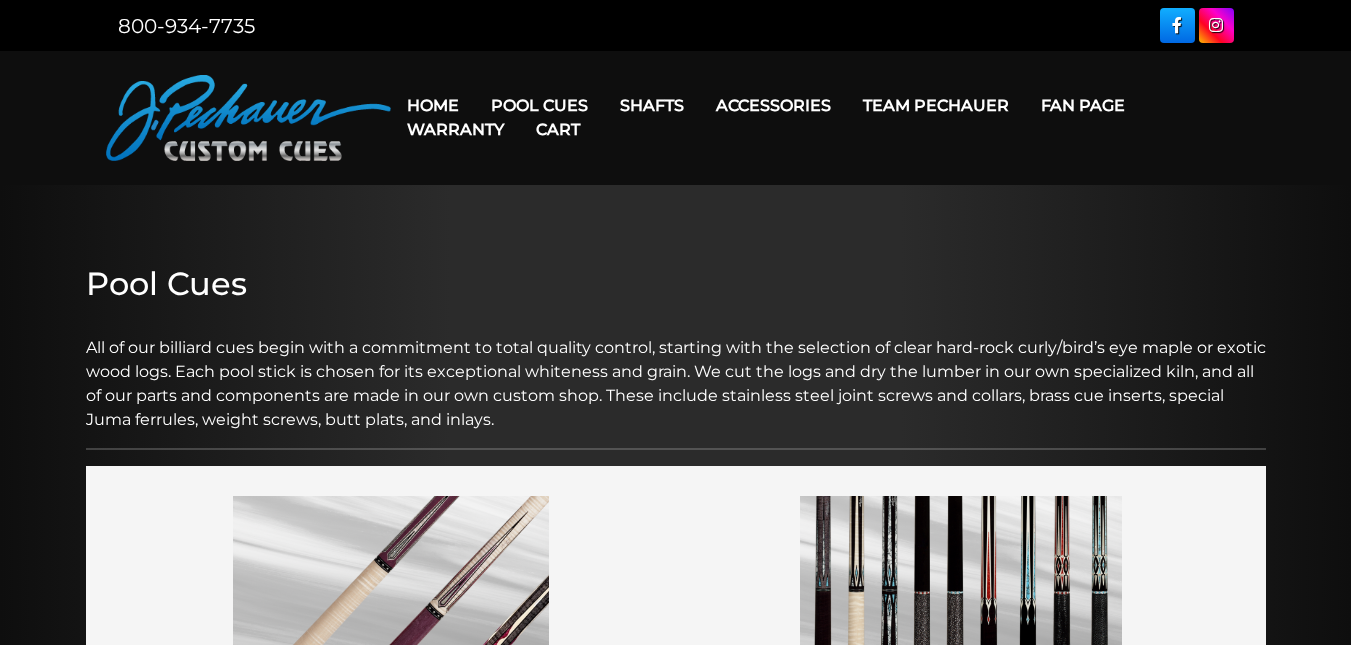 scroll, scrollTop: 0, scrollLeft: 0, axis: both 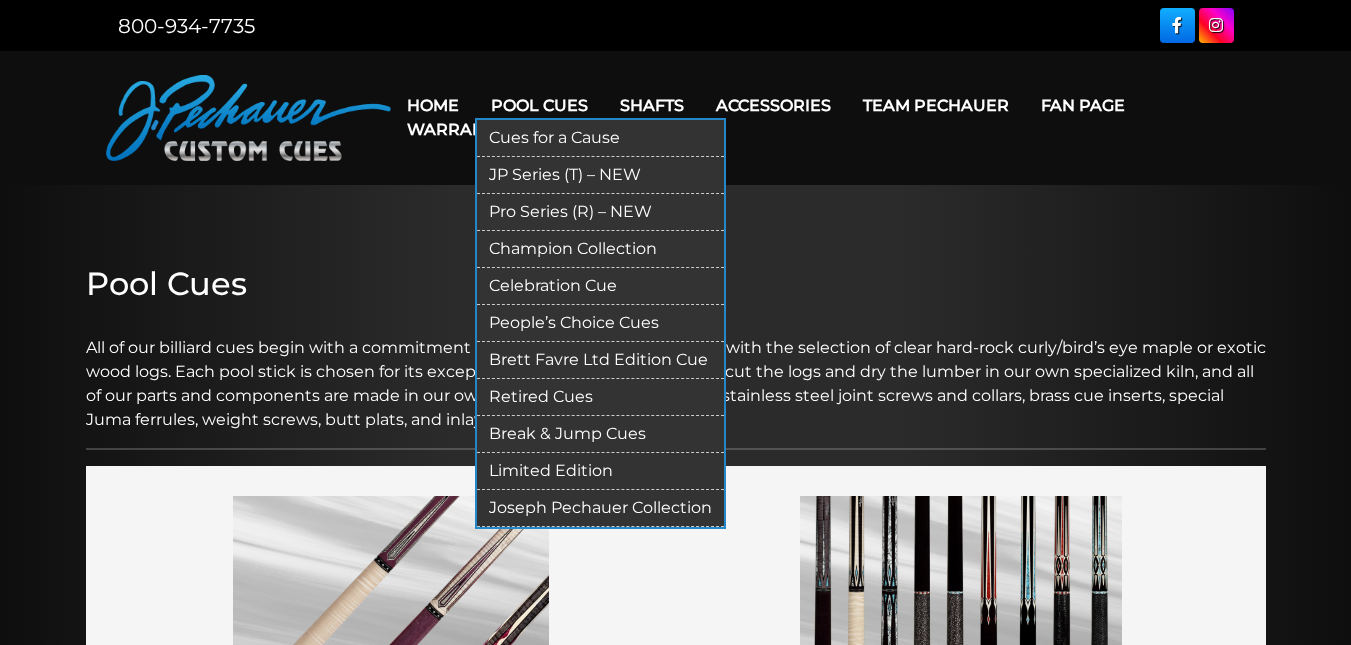 click on "Champion Collection" at bounding box center [600, 249] 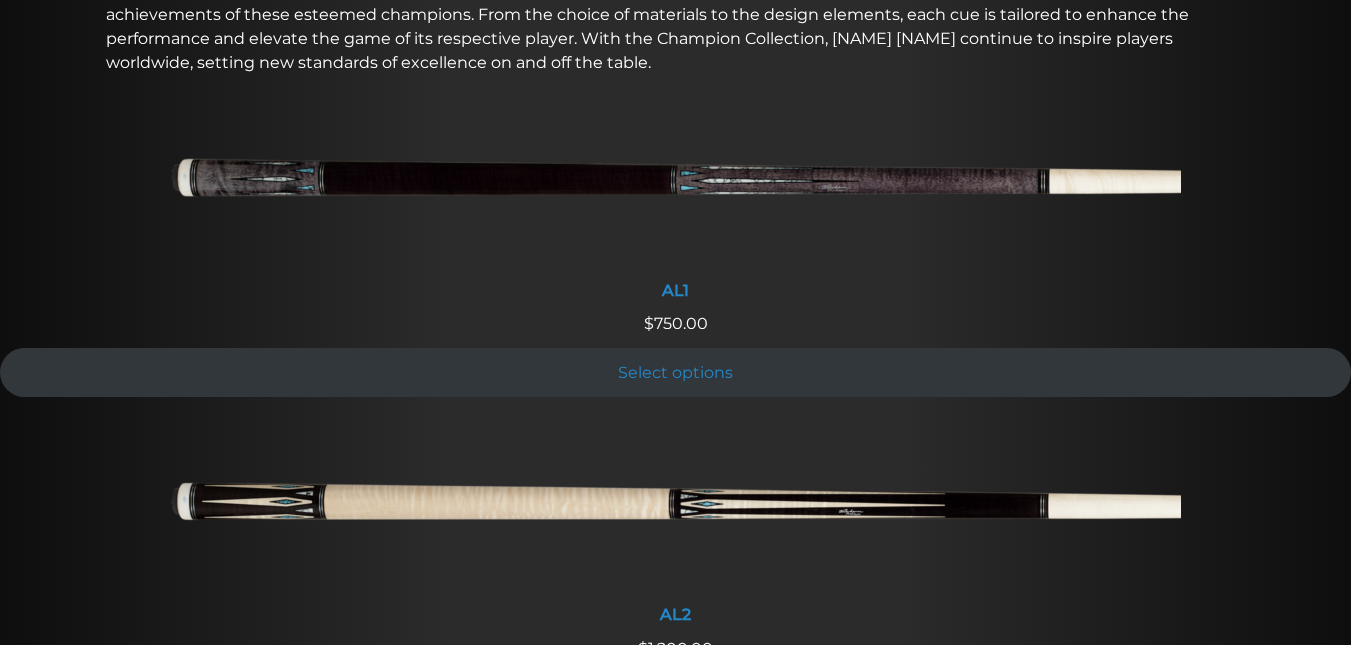 scroll, scrollTop: 742, scrollLeft: 0, axis: vertical 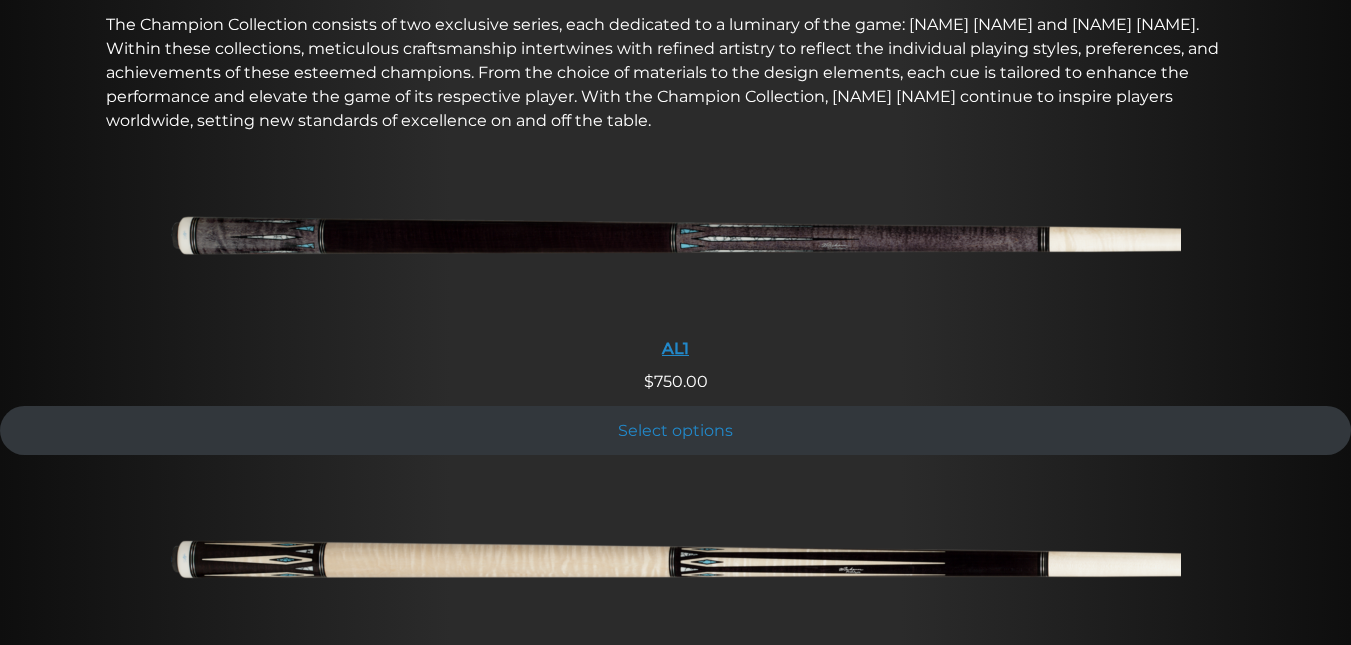 click at bounding box center [676, 243] 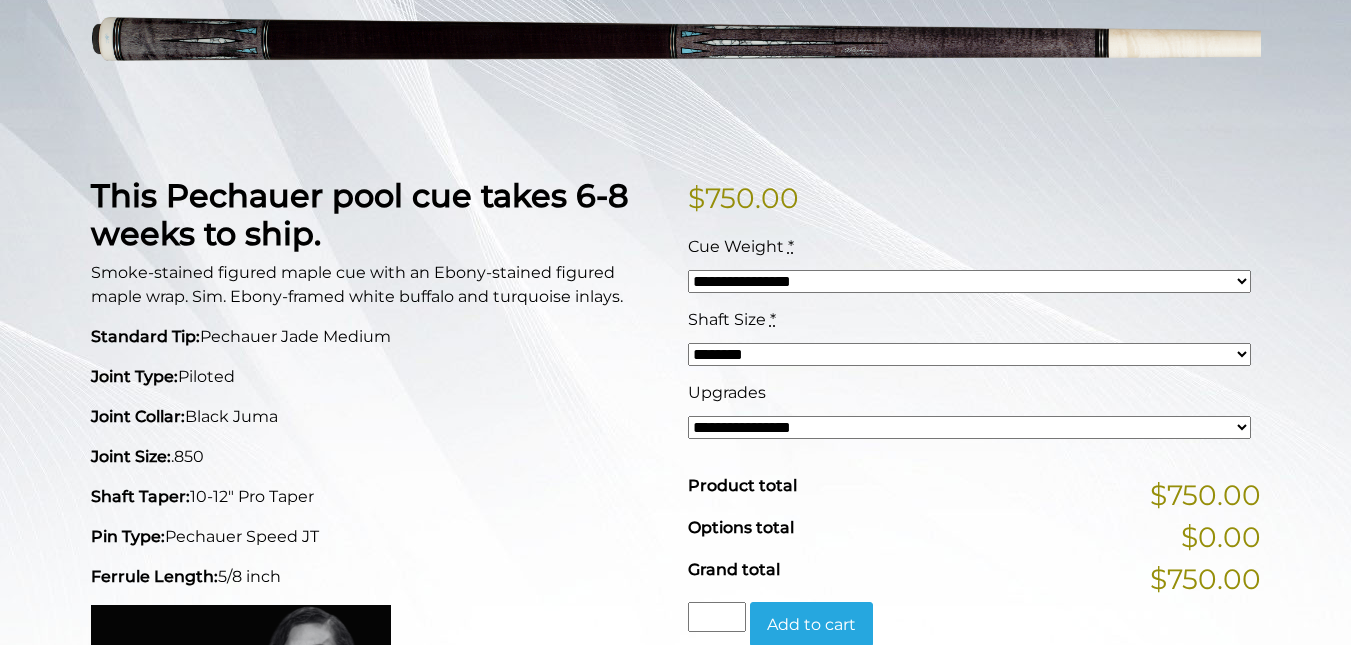 scroll, scrollTop: 341, scrollLeft: 0, axis: vertical 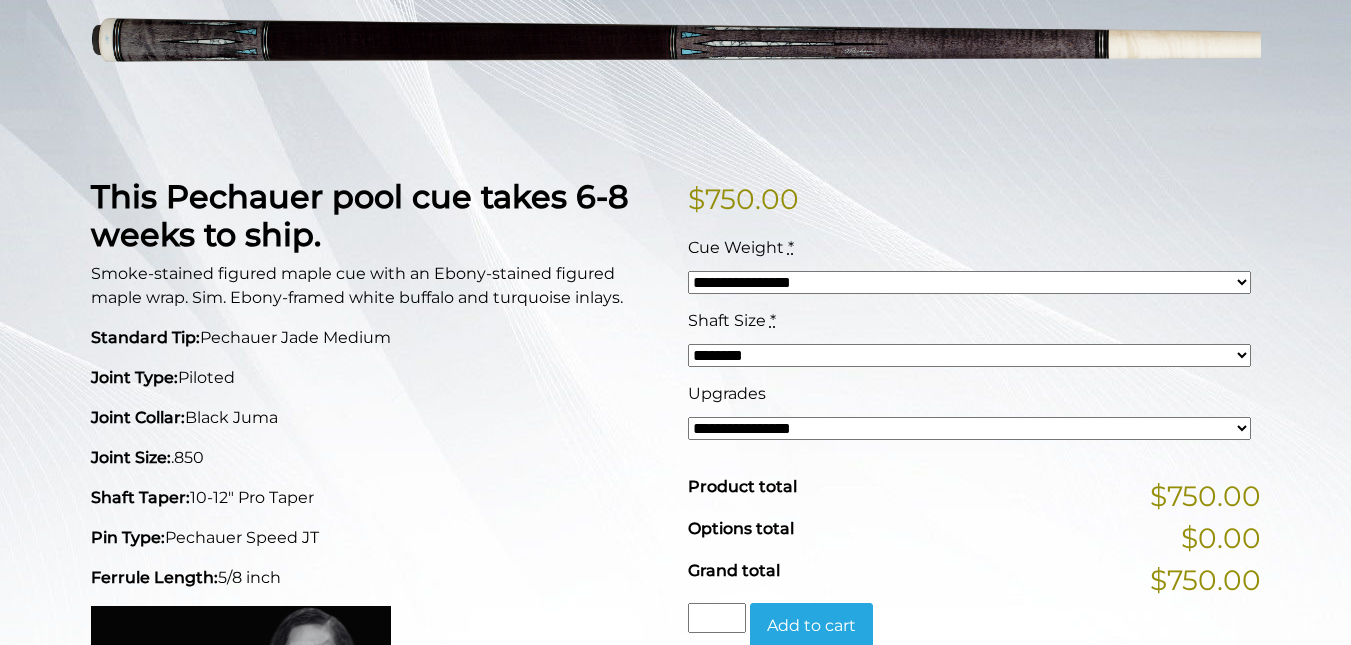 click on "**********" at bounding box center (969, 282) 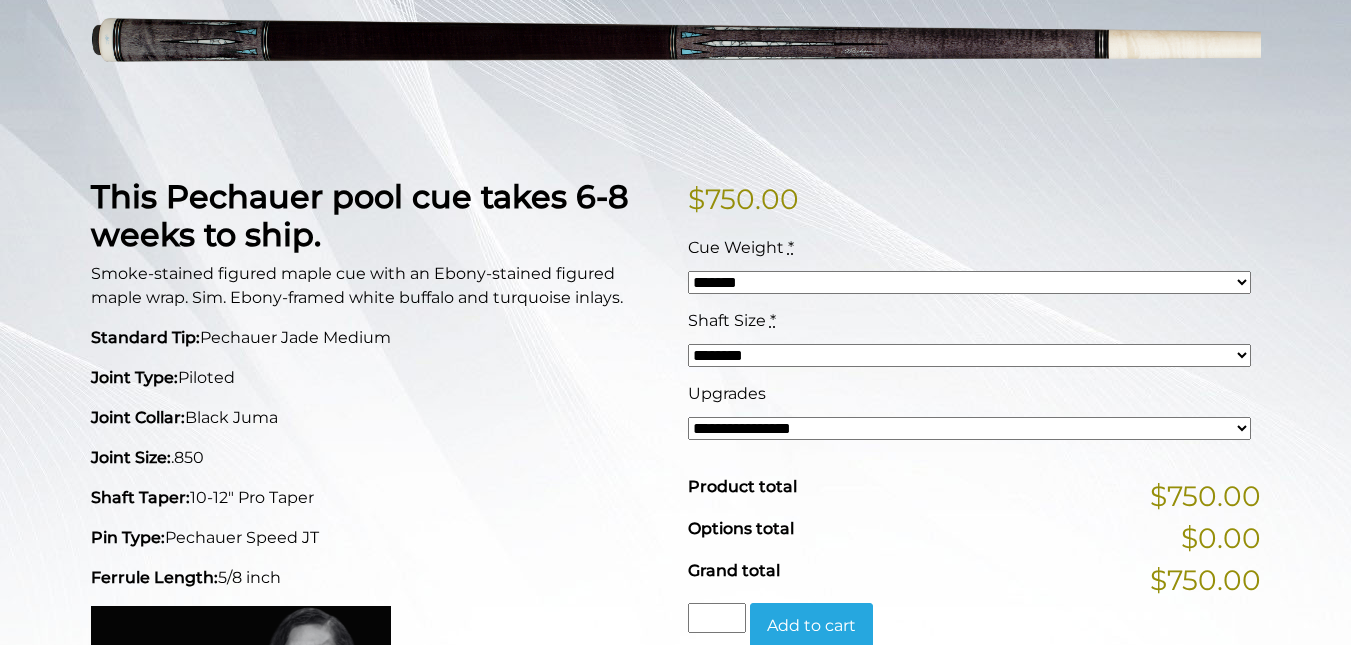 click on "**********" at bounding box center [969, 282] 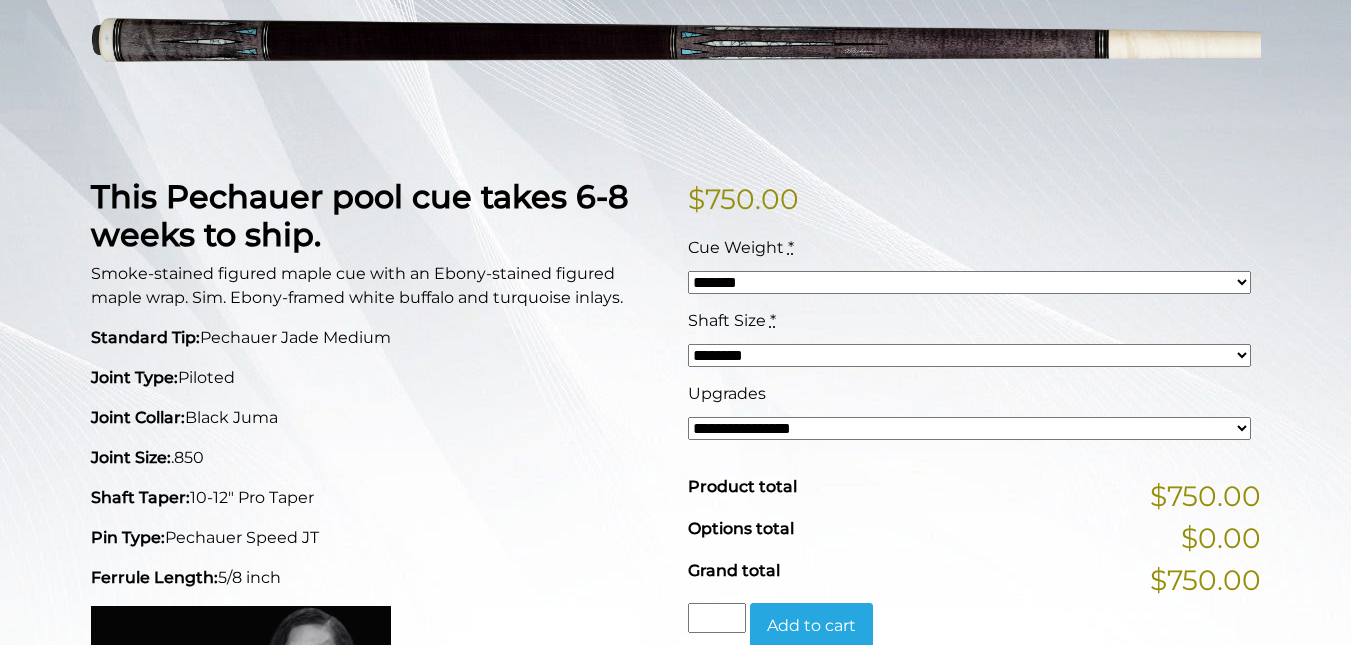 click on "**********" at bounding box center [974, 786] 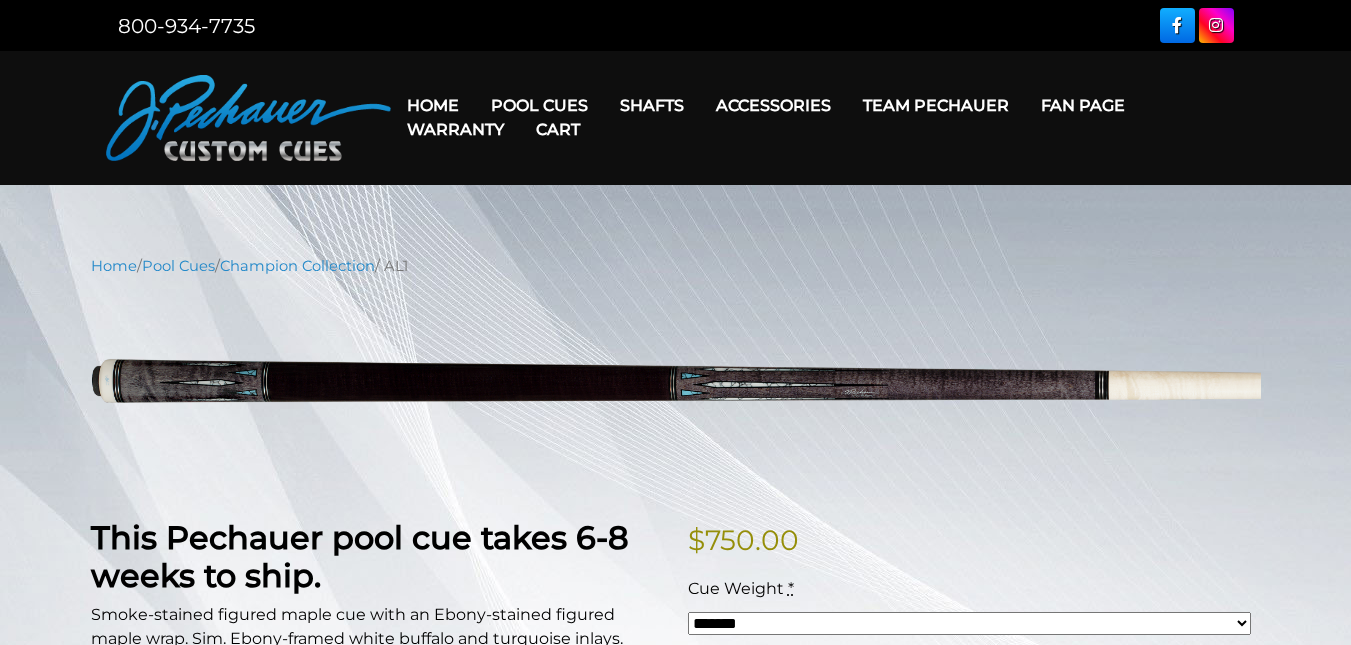 click on "Home" at bounding box center [433, 105] 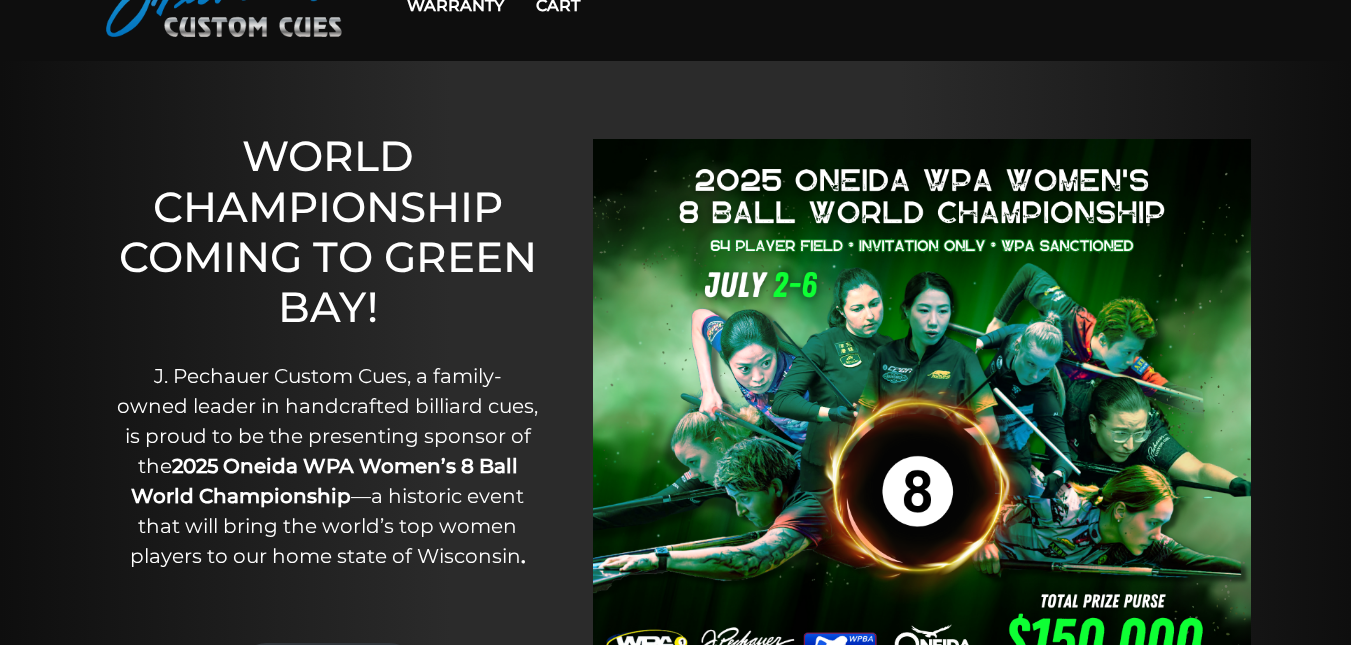 scroll, scrollTop: 0, scrollLeft: 0, axis: both 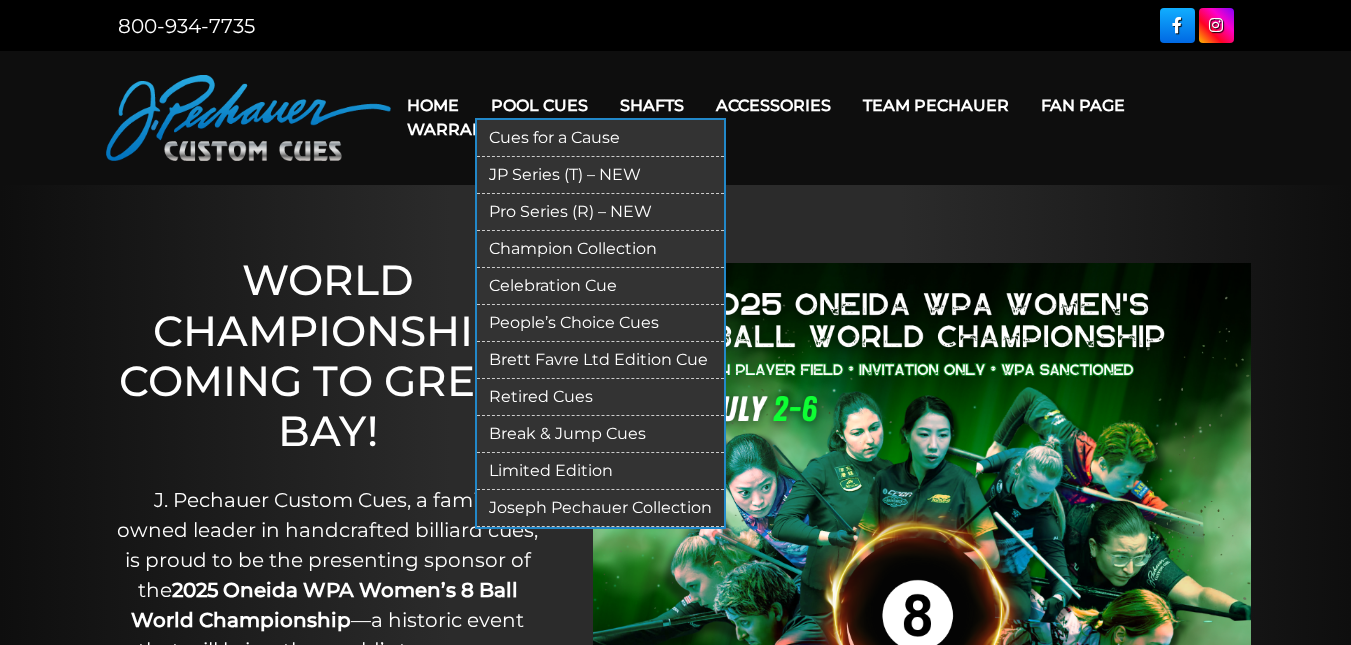 click on "Pool Cues" at bounding box center (539, 105) 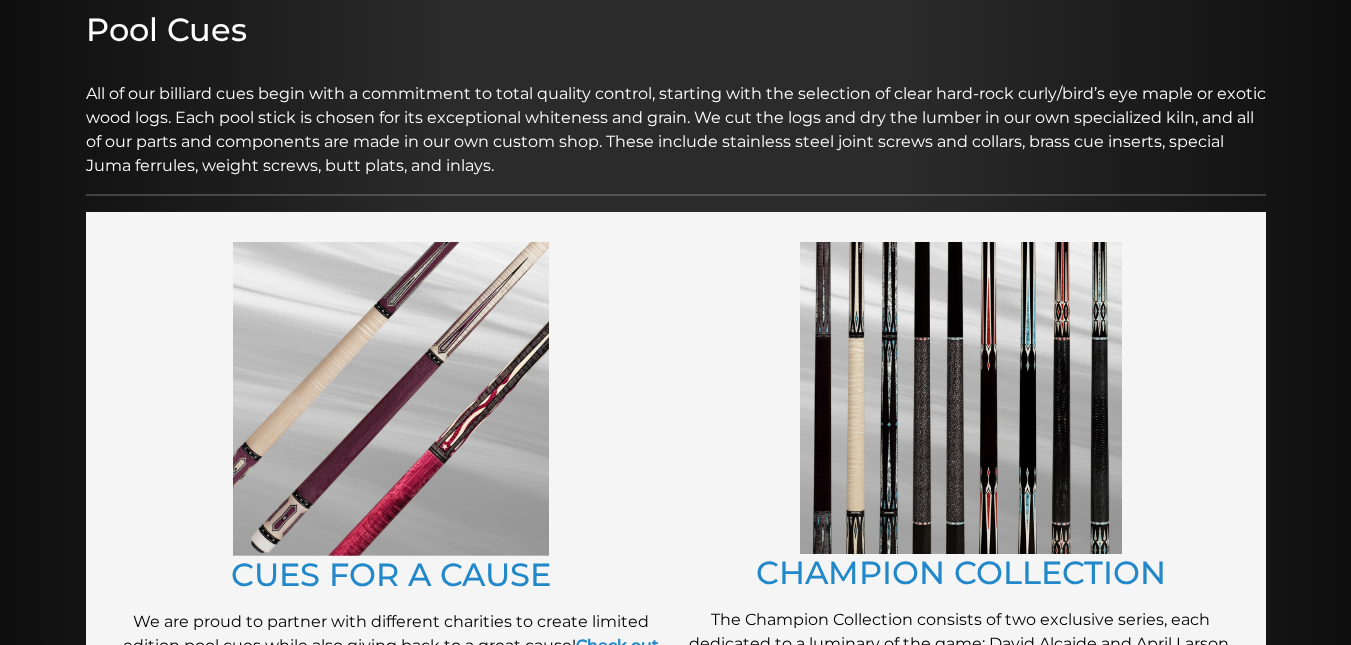 scroll, scrollTop: 0, scrollLeft: 0, axis: both 